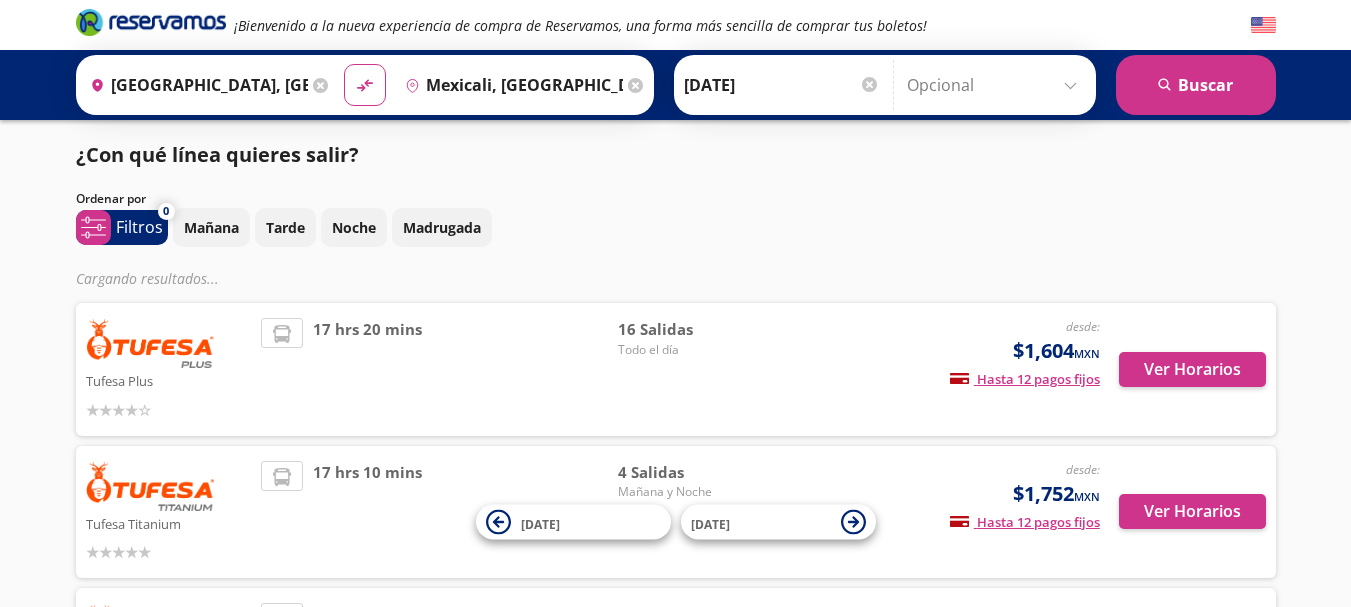 scroll, scrollTop: 0, scrollLeft: 0, axis: both 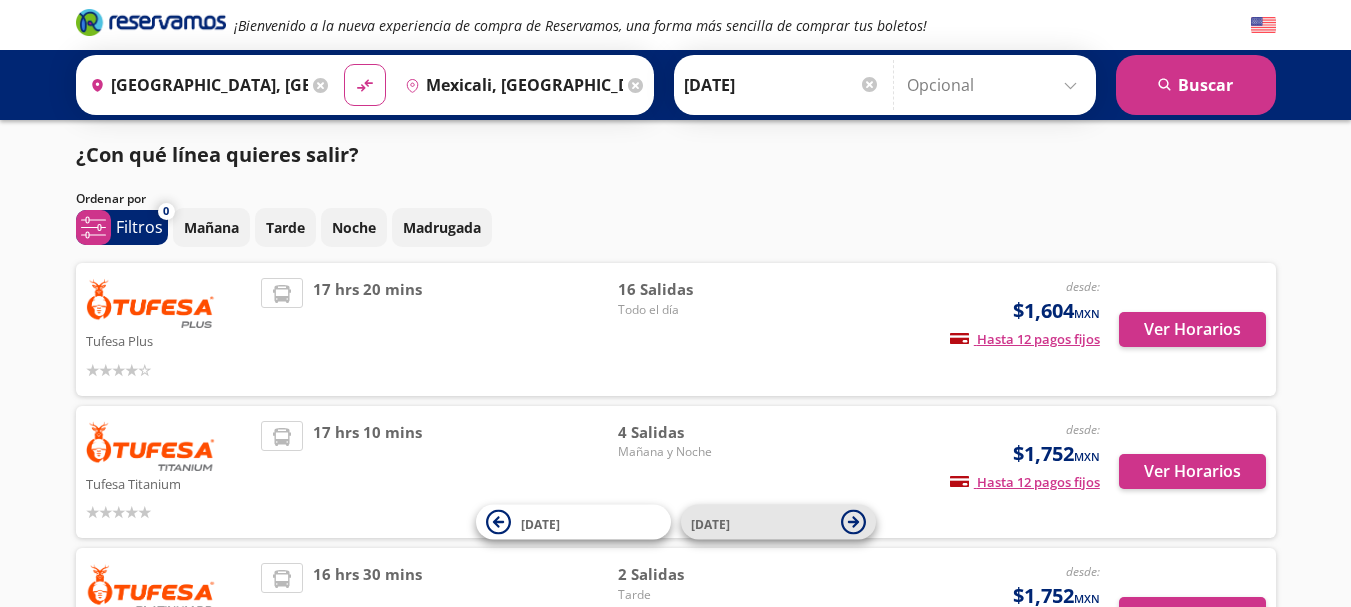 click on "[DATE]" at bounding box center [778, 522] 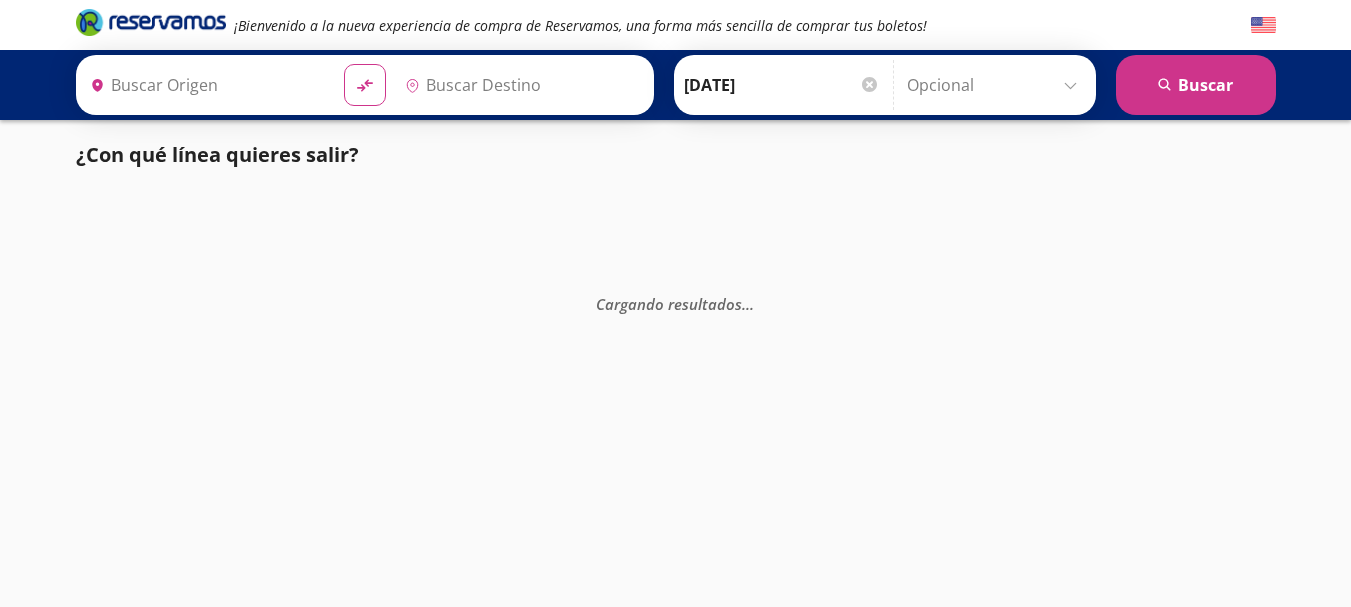 type on "Mexicali, [GEOGRAPHIC_DATA][US_STATE]" 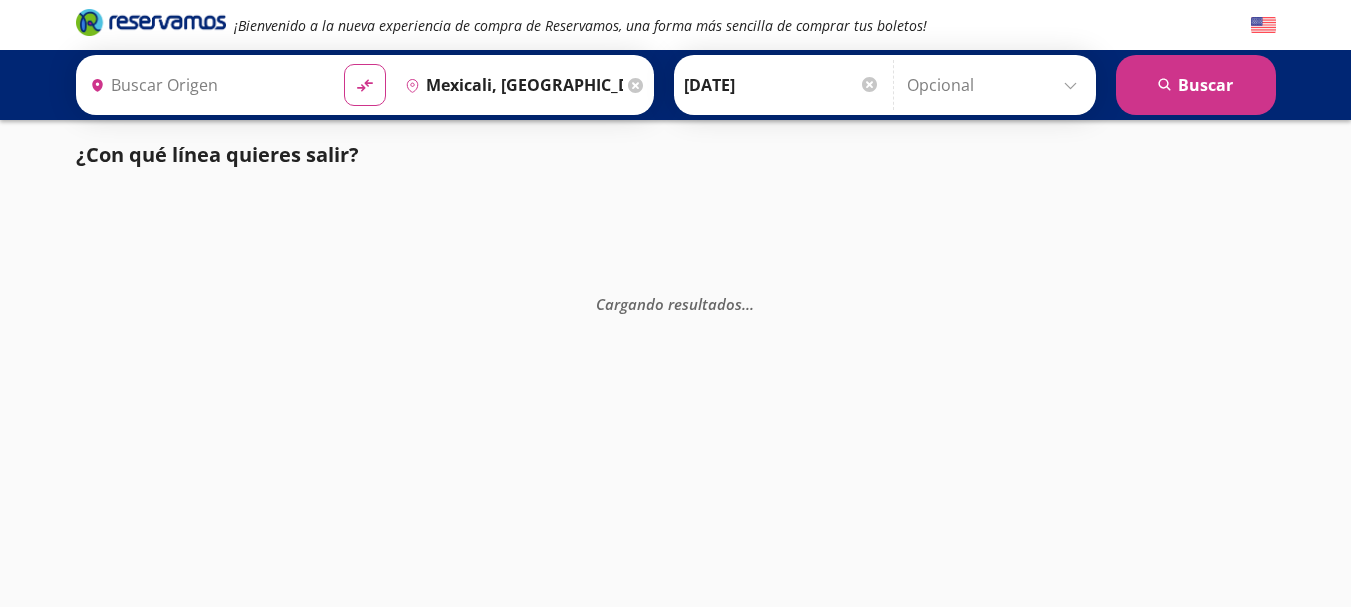 type on "[GEOGRAPHIC_DATA], [GEOGRAPHIC_DATA]" 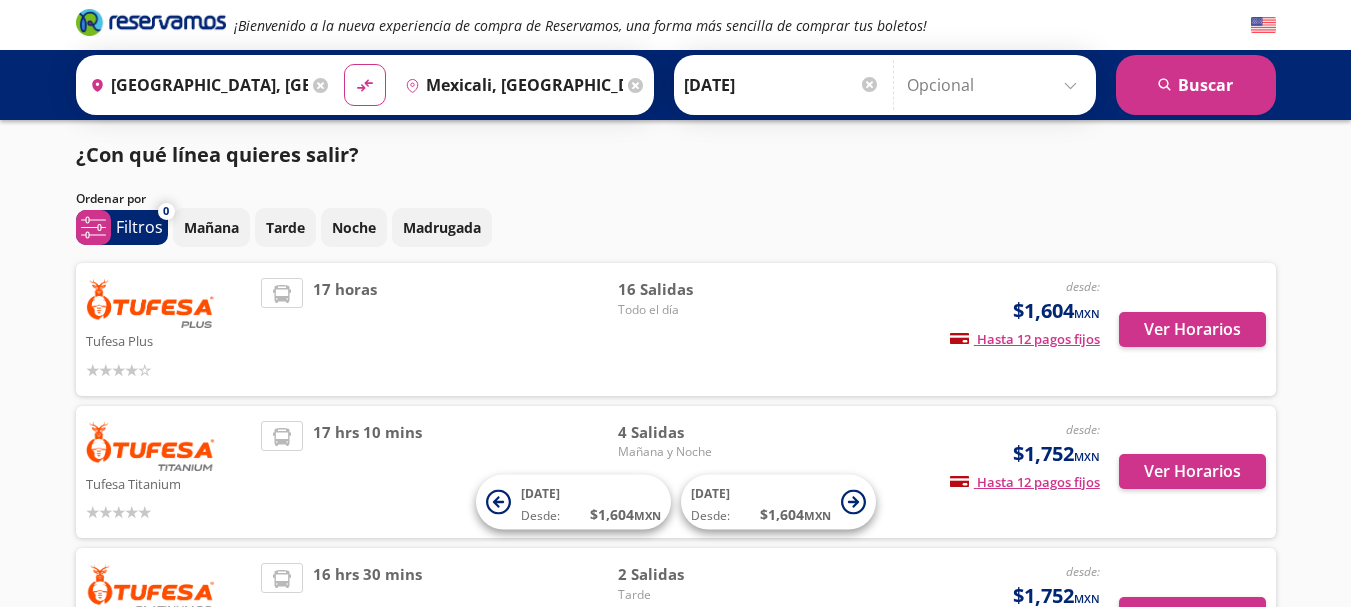 click at bounding box center [869, 84] 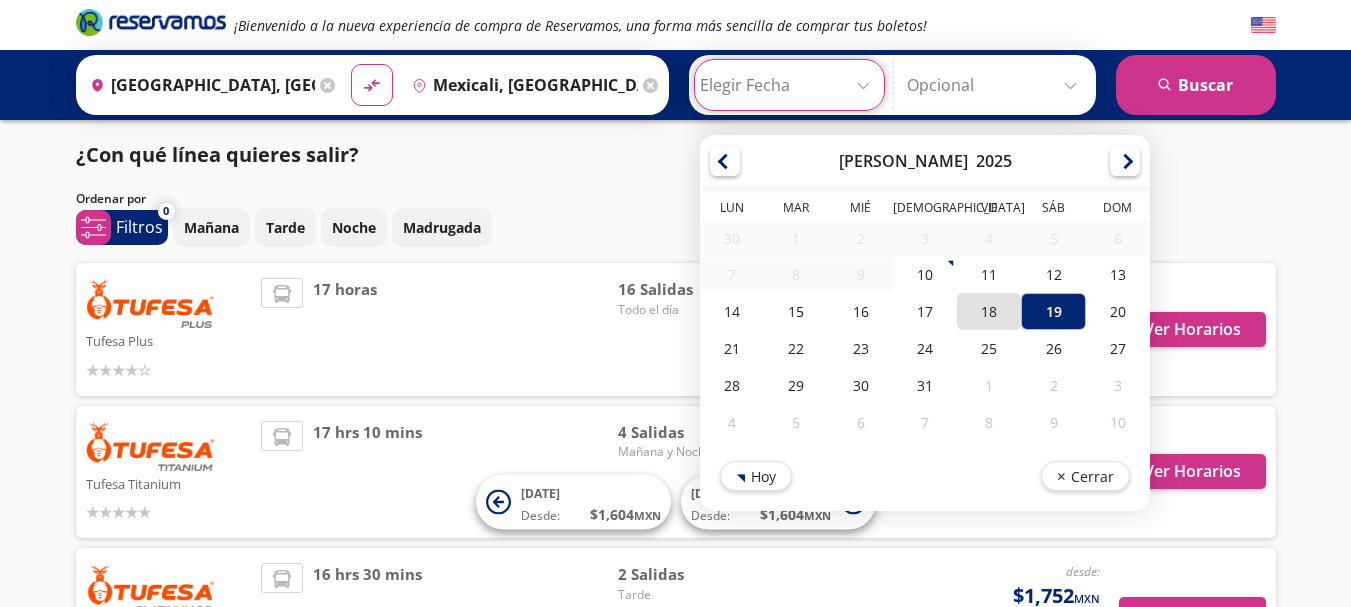 click on "18" at bounding box center [989, 311] 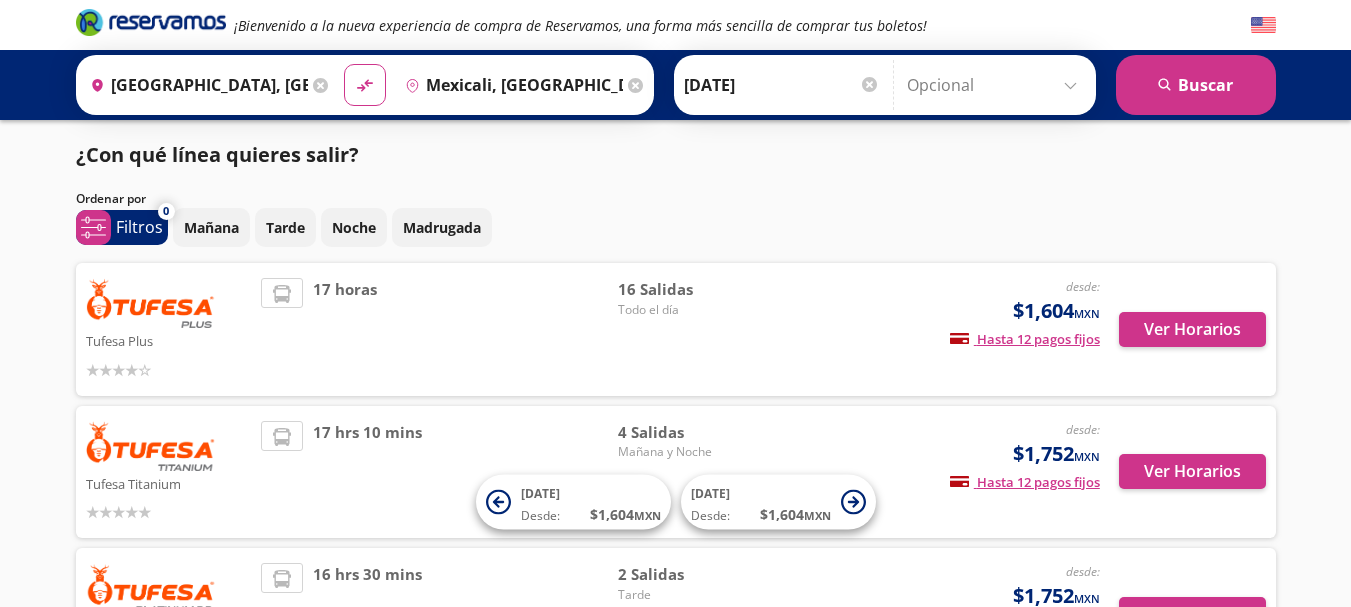 click on "¡Bienvenido a la nueva experiencia de compra de Reservamos, una forma más sencilla de comprar tus boletos! Origen
heroicons:map-pin-20-solid
[GEOGRAPHIC_DATA], [GEOGRAPHIC_DATA]
Destino
pin-outline
Mexicali, [GEOGRAPHIC_DATA][US_STATE]
material-symbols:compare-arrows-rounded
Ida [DATE]" at bounding box center [675, 395] 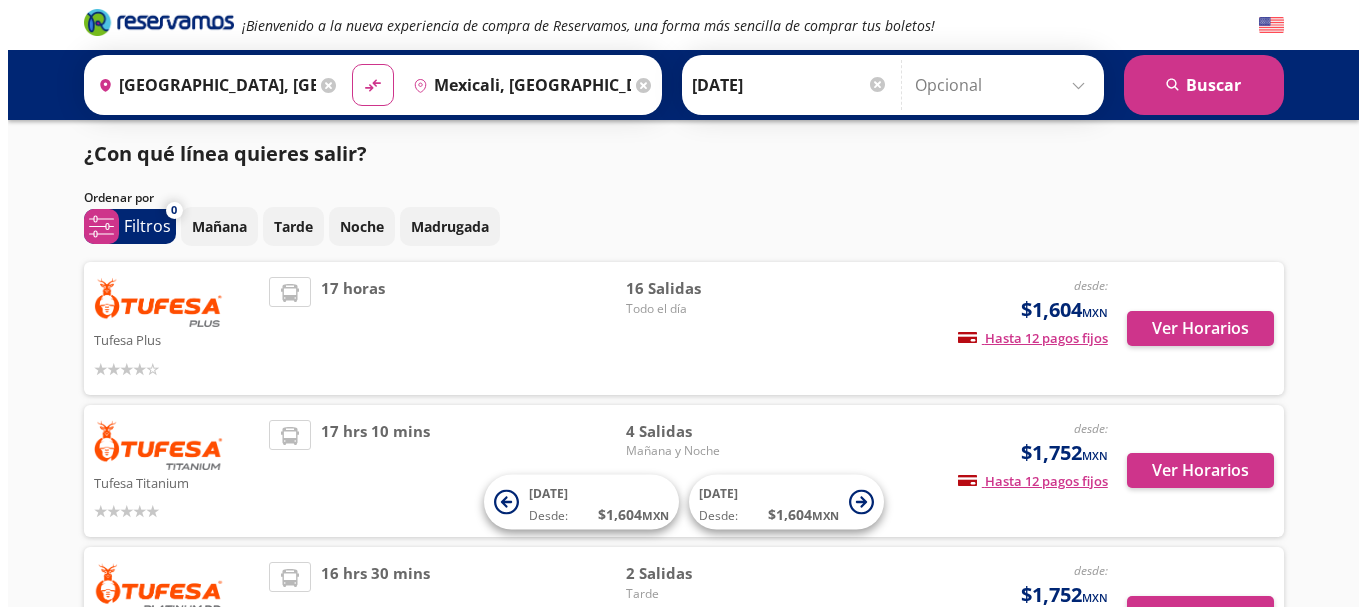 scroll, scrollTop: 0, scrollLeft: 0, axis: both 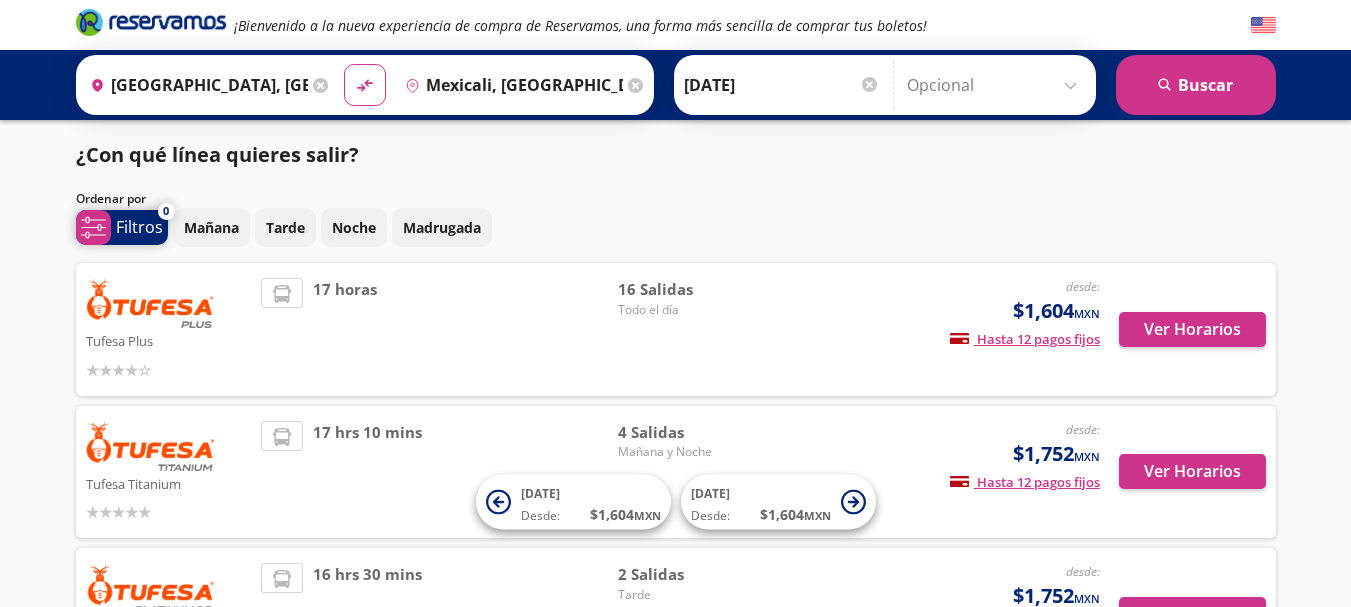 click on "system-uicons:filtering Filtros" at bounding box center [122, 227] 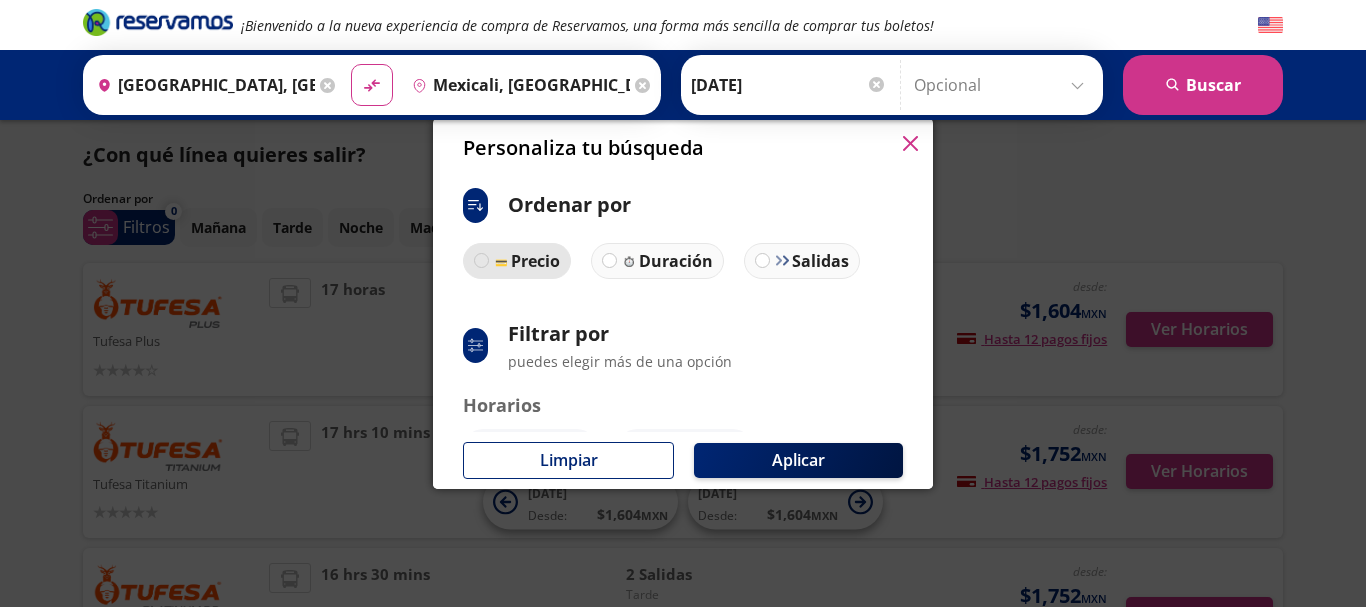 click at bounding box center [481, 260] 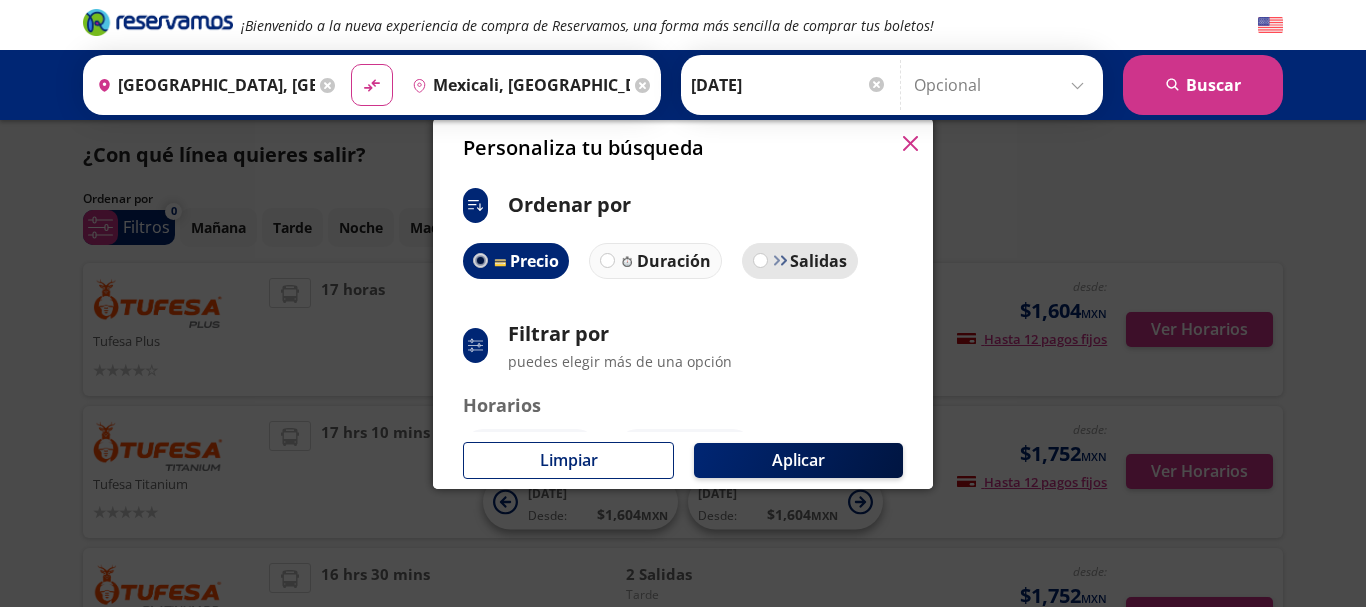click on "Salidas" at bounding box center (818, 261) 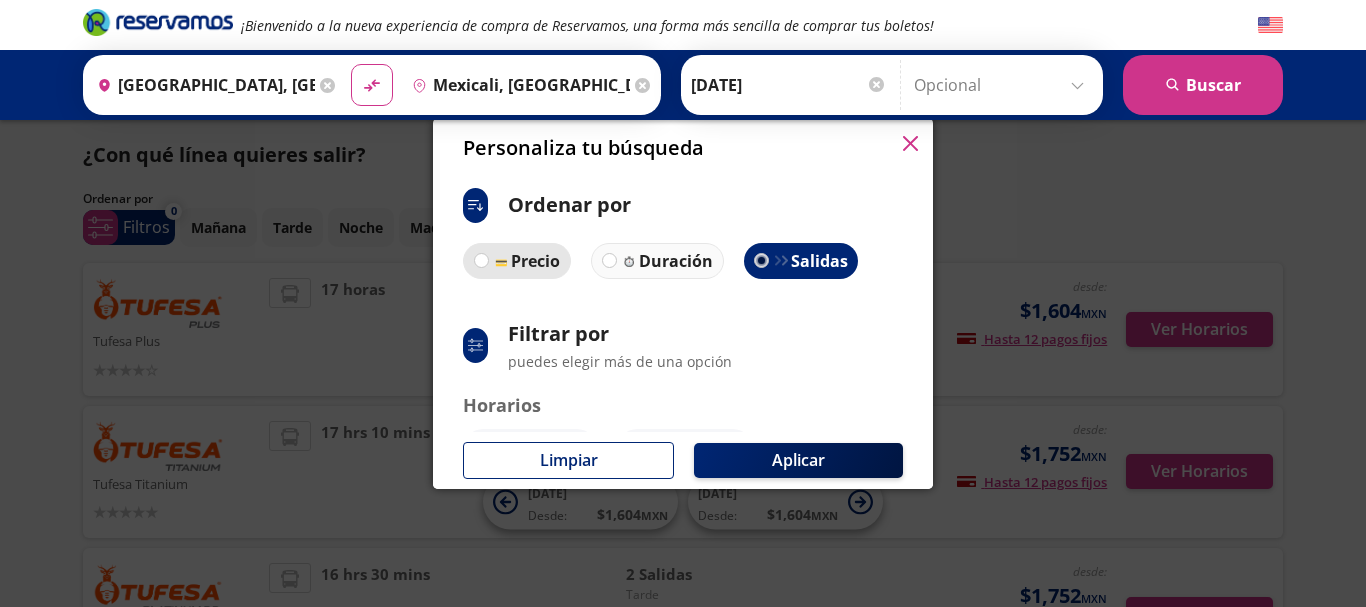 click on "Precio" at bounding box center [527, 261] 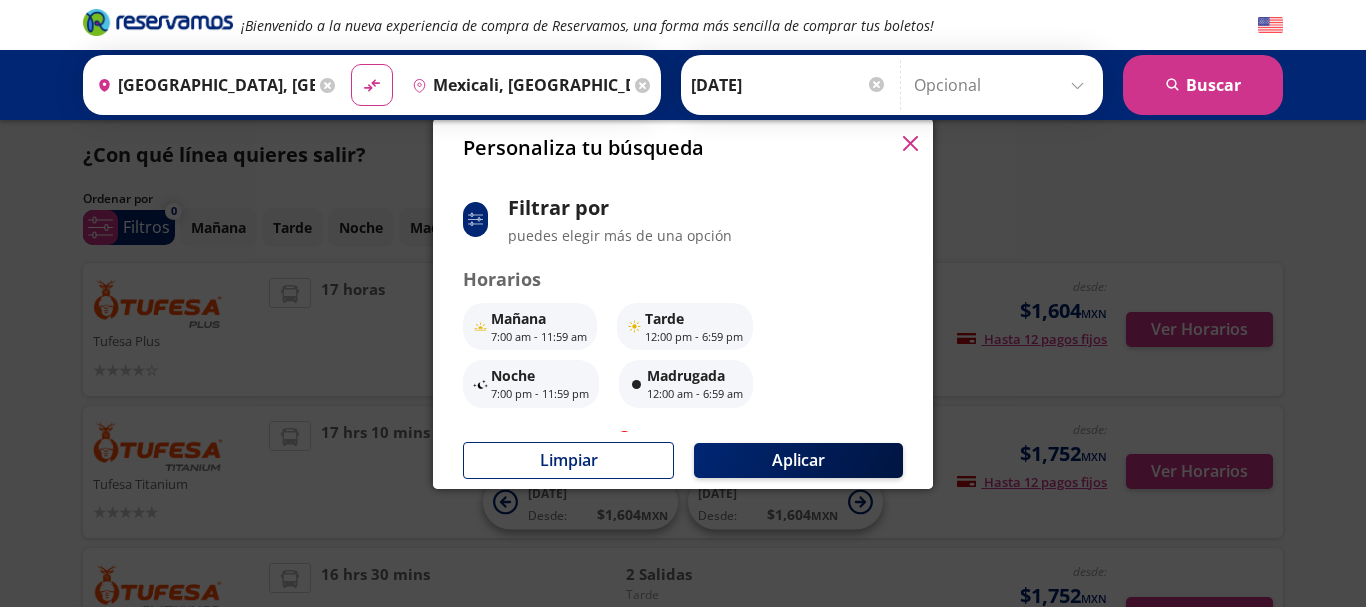 scroll, scrollTop: 132, scrollLeft: 0, axis: vertical 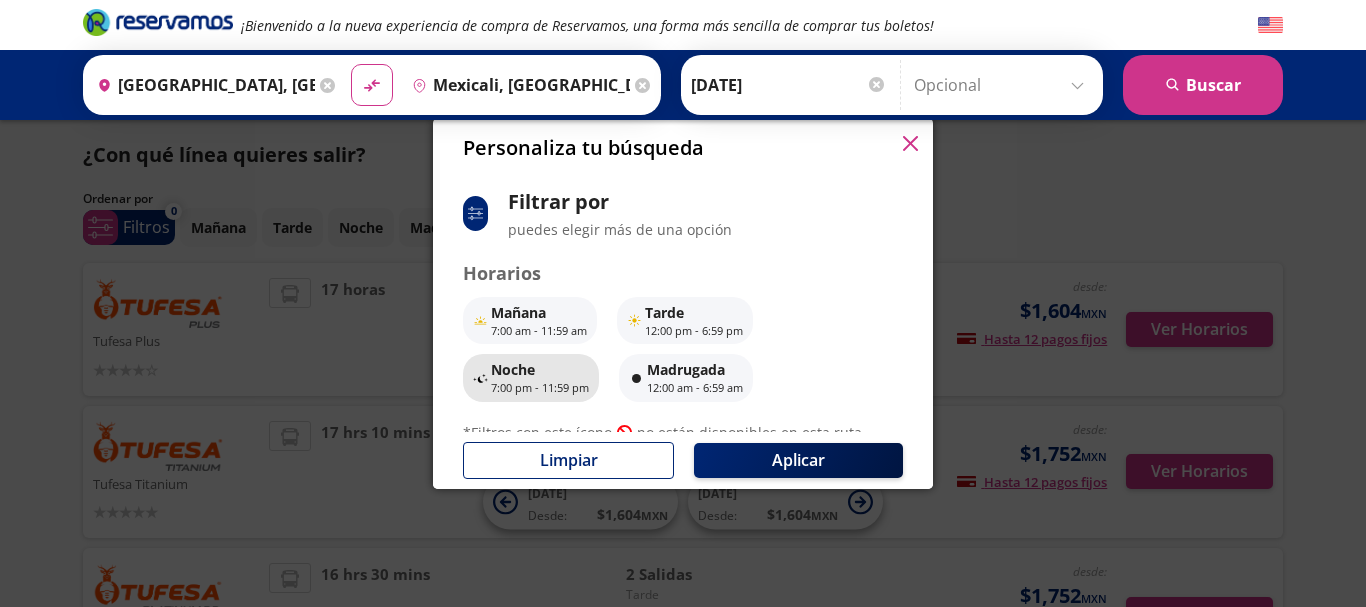 click on "Noche" at bounding box center (540, 369) 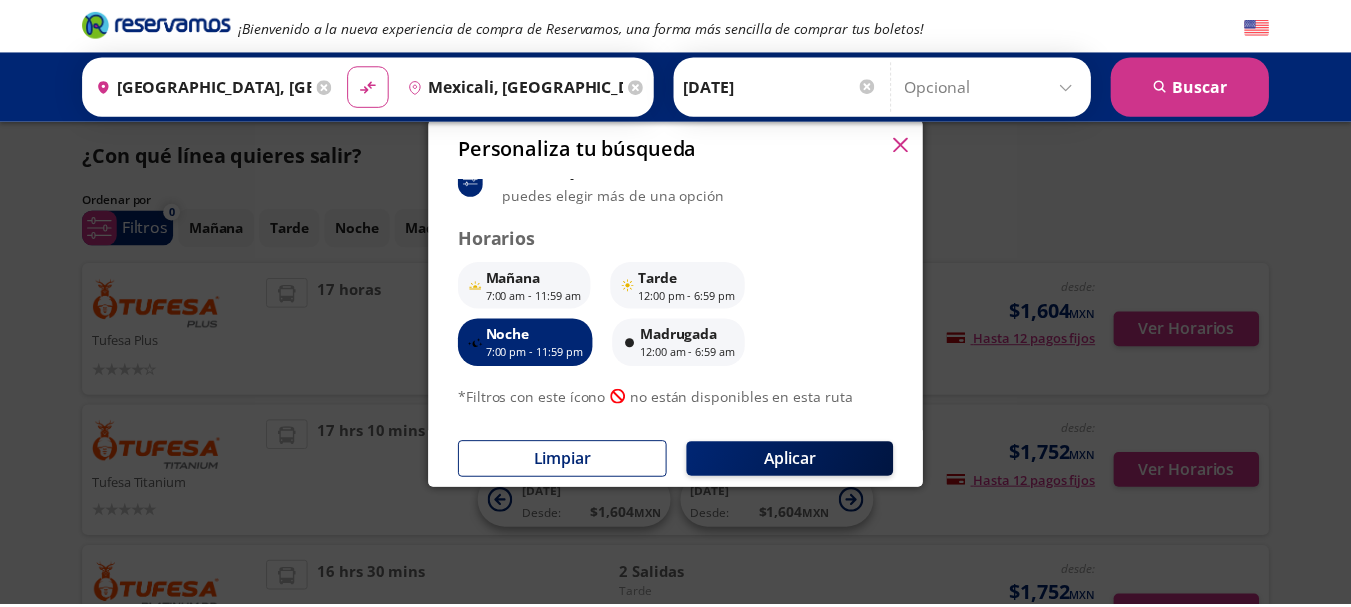 scroll, scrollTop: 173, scrollLeft: 0, axis: vertical 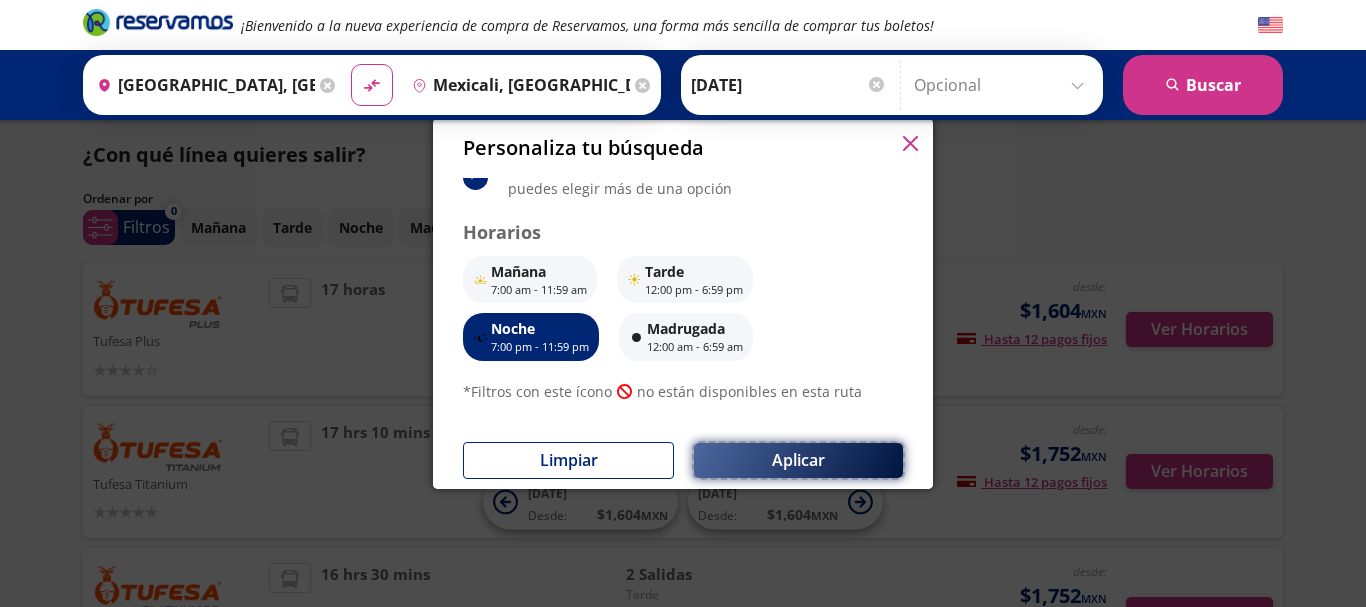 click on "Aplicar" at bounding box center (798, 460) 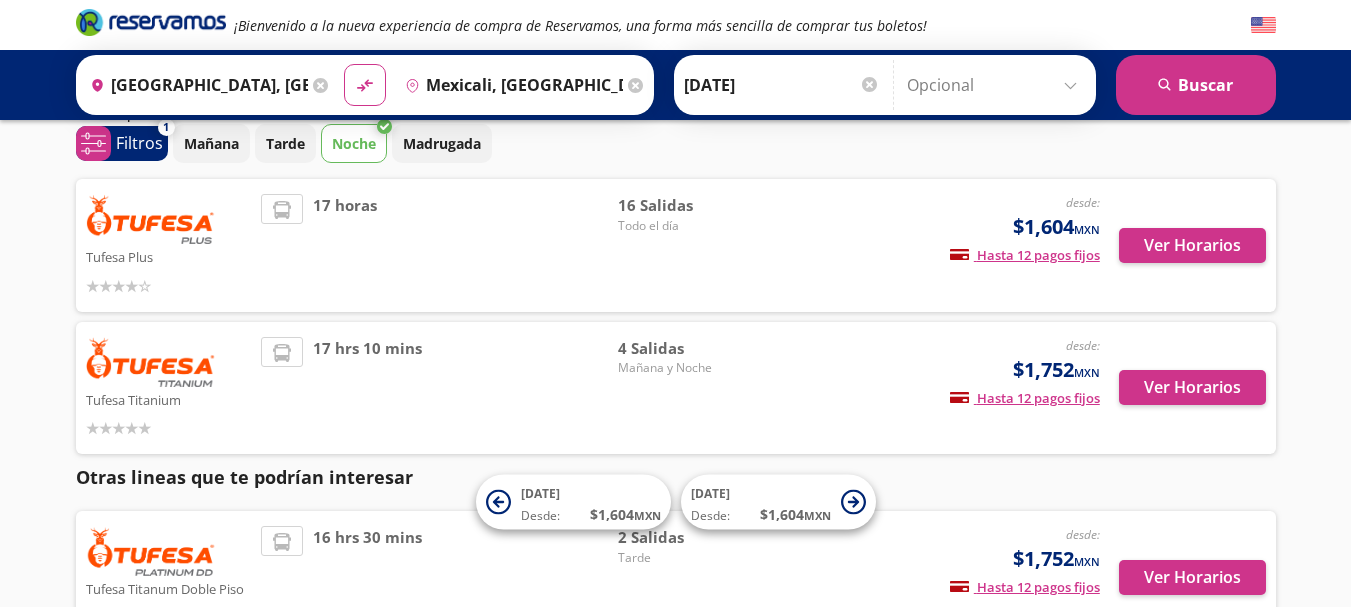 scroll, scrollTop: 89, scrollLeft: 0, axis: vertical 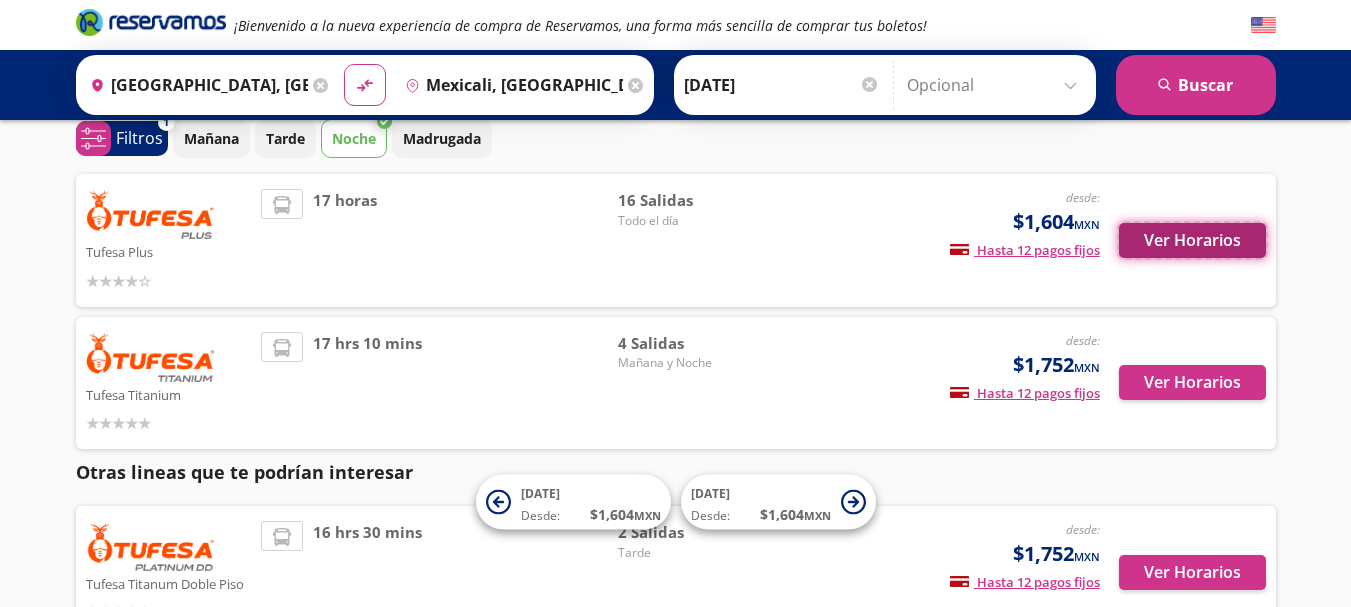 click on "Ver Horarios" at bounding box center (1192, 240) 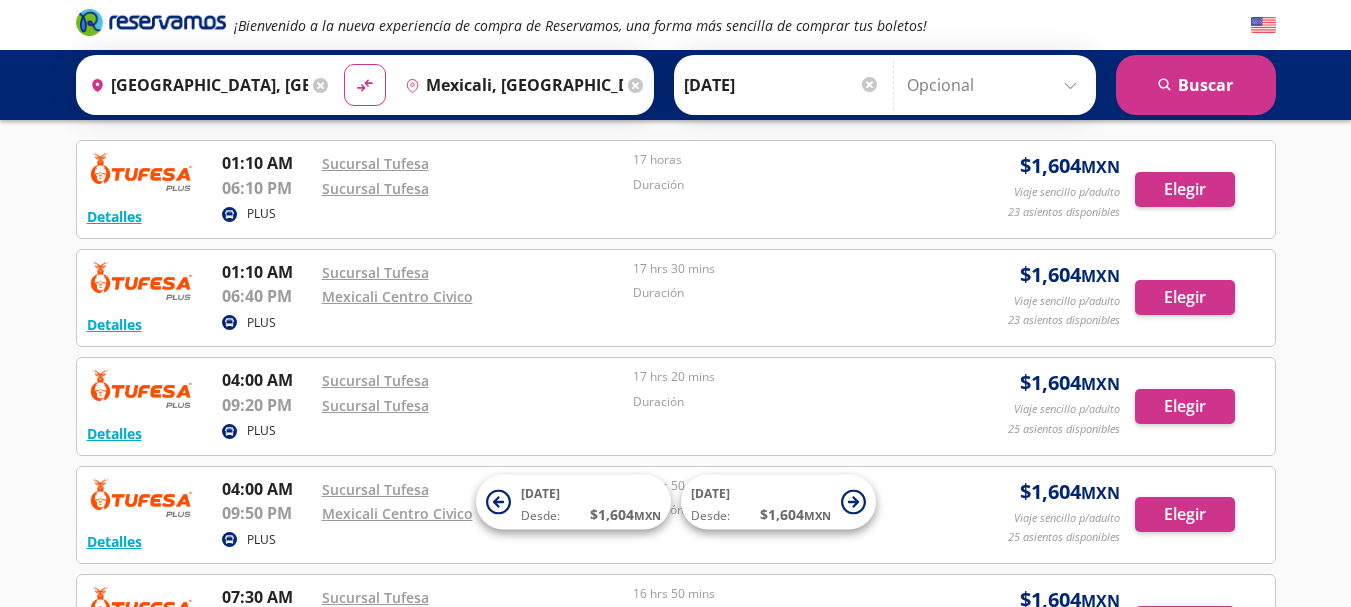 scroll, scrollTop: 0, scrollLeft: 0, axis: both 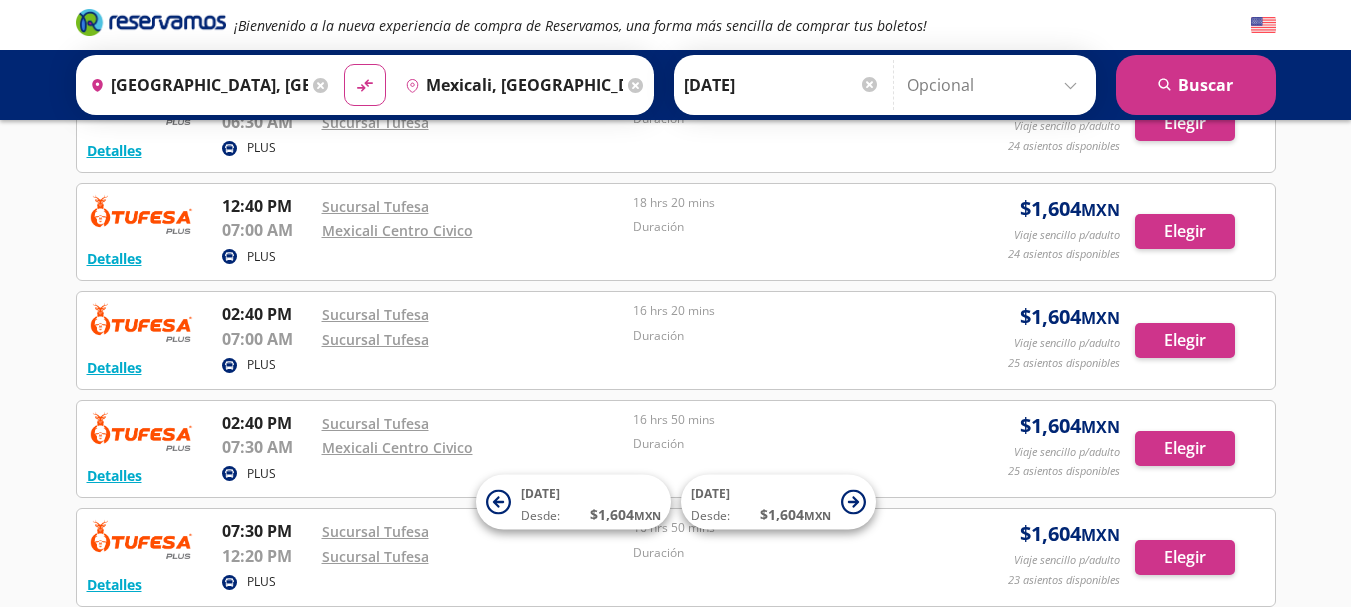 click on "¡Bienvenido a la nueva experiencia de compra de Reservamos, una forma más sencilla de comprar tus boletos! Origen
heroicons:map-pin-20-solid
[GEOGRAPHIC_DATA], [GEOGRAPHIC_DATA]
Destino
pin-outline
Mexicali, [GEOGRAPHIC_DATA][US_STATE]
material-symbols:compare-arrows-rounded
Ida [DATE]" at bounding box center (675, 48) 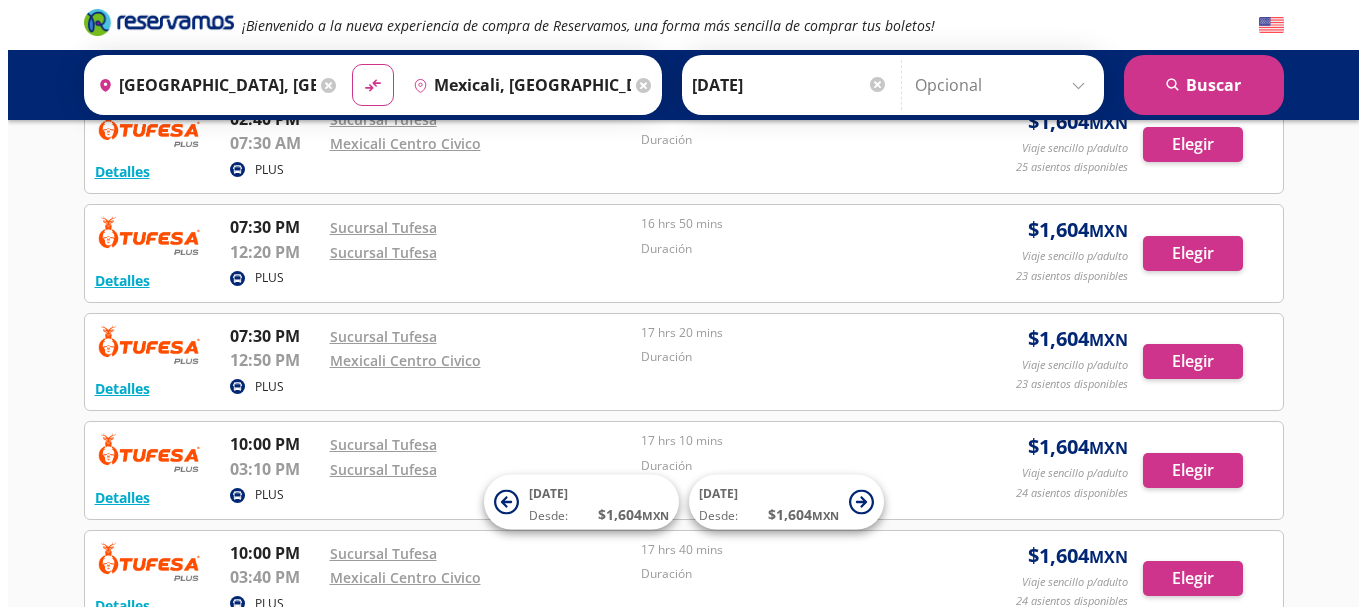 scroll, scrollTop: 1330, scrollLeft: 0, axis: vertical 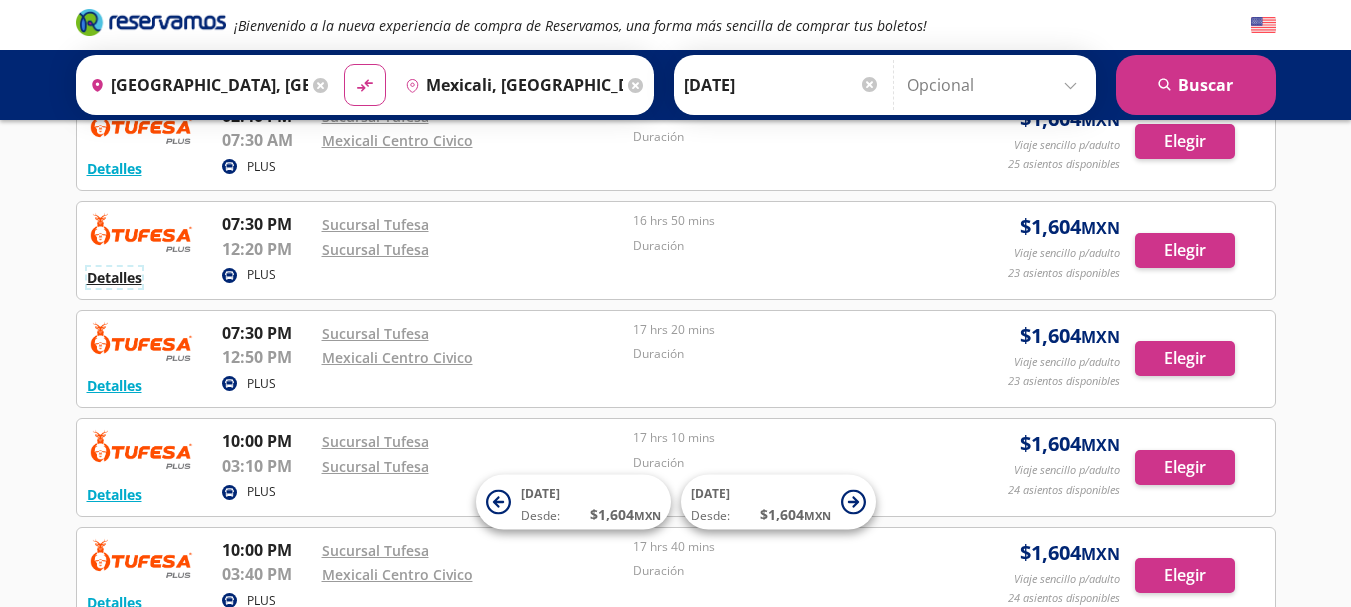 click on "Detalles" at bounding box center [114, 277] 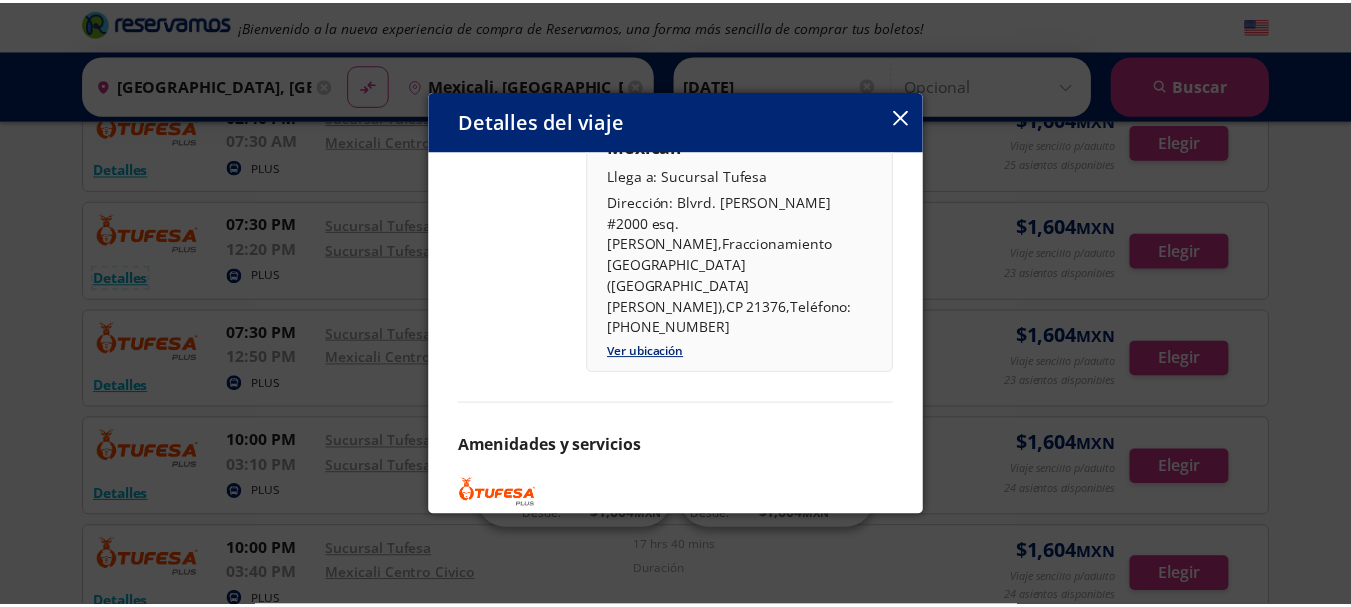 scroll, scrollTop: 0, scrollLeft: 0, axis: both 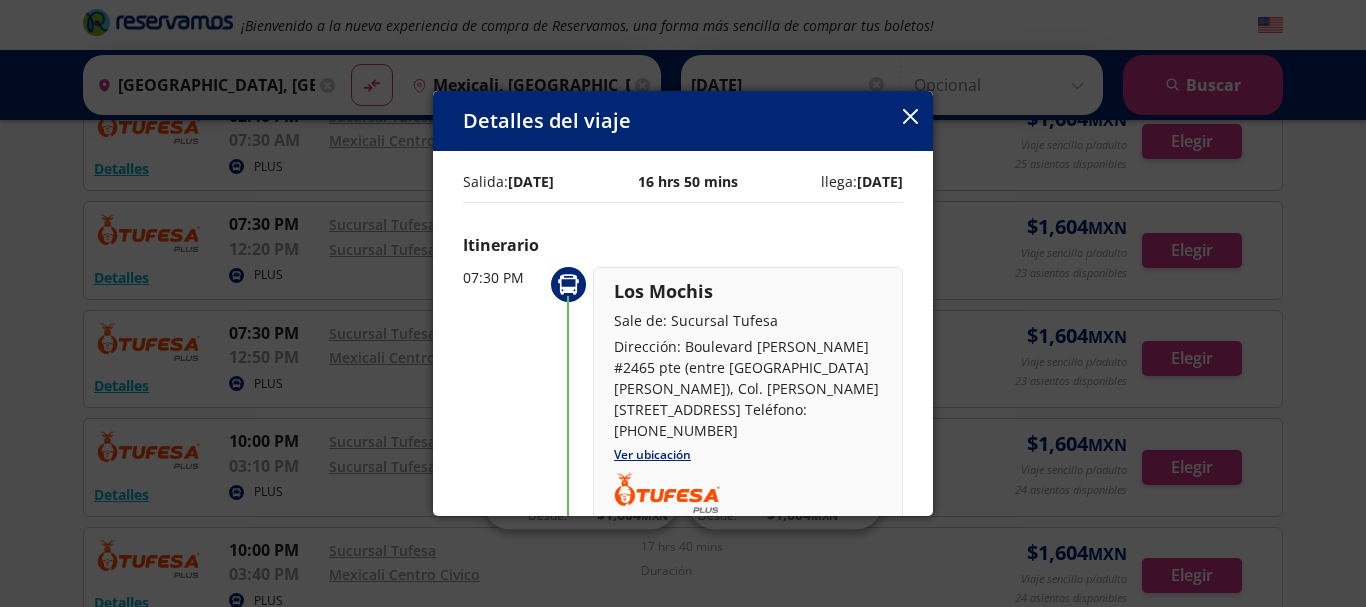 click on "Detalles del viaje" at bounding box center (683, 121) 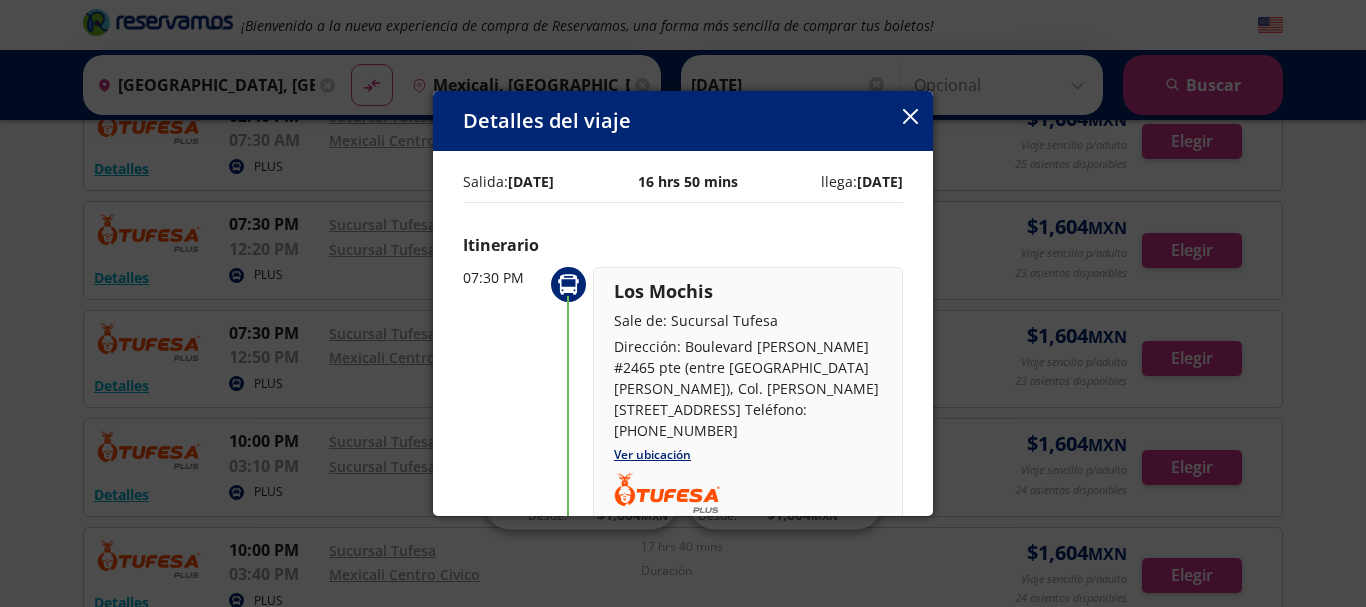 click 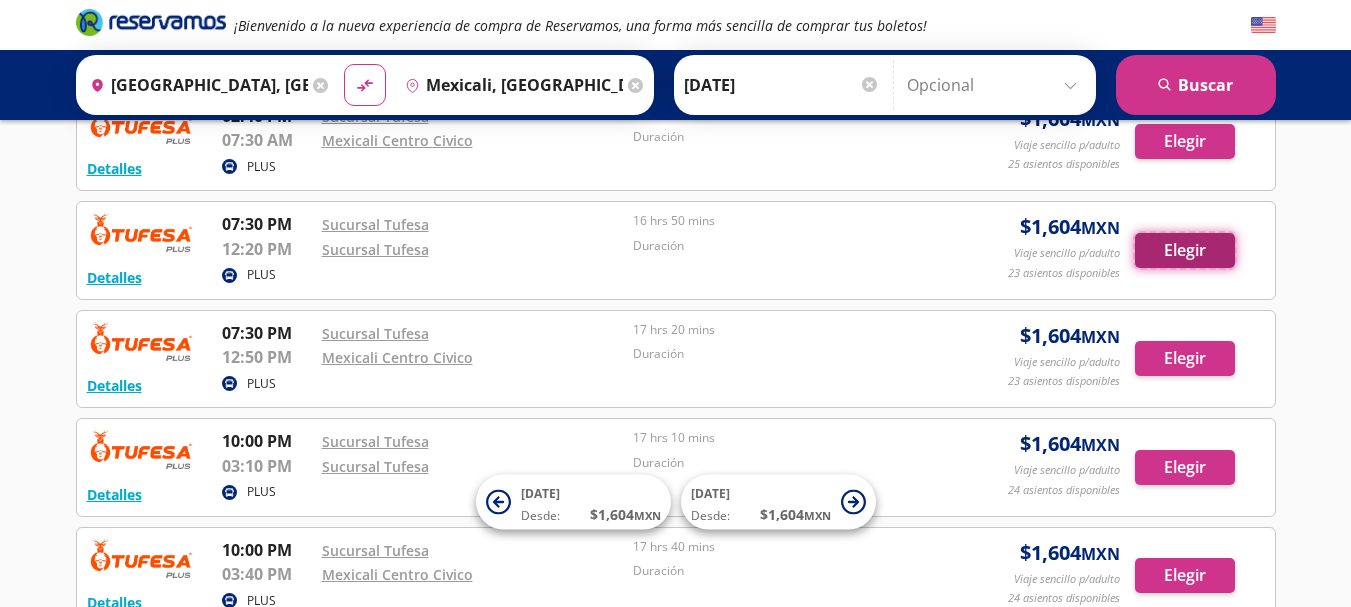 click on "Elegir" at bounding box center (1185, 250) 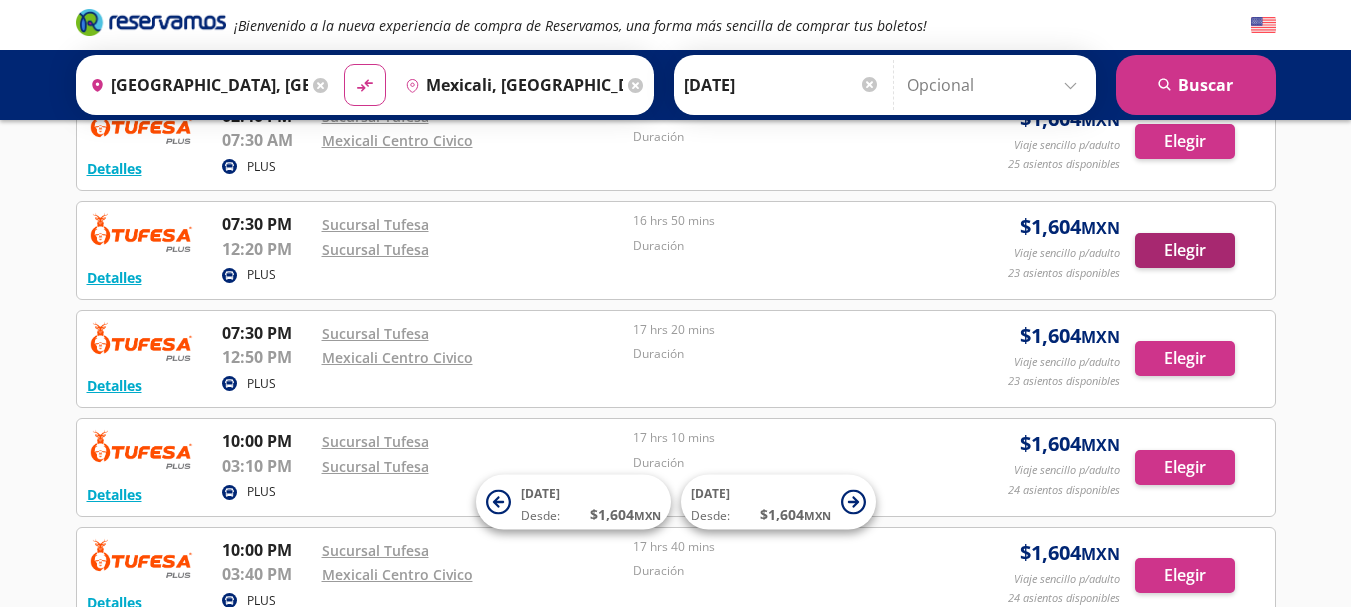 scroll, scrollTop: 0, scrollLeft: 0, axis: both 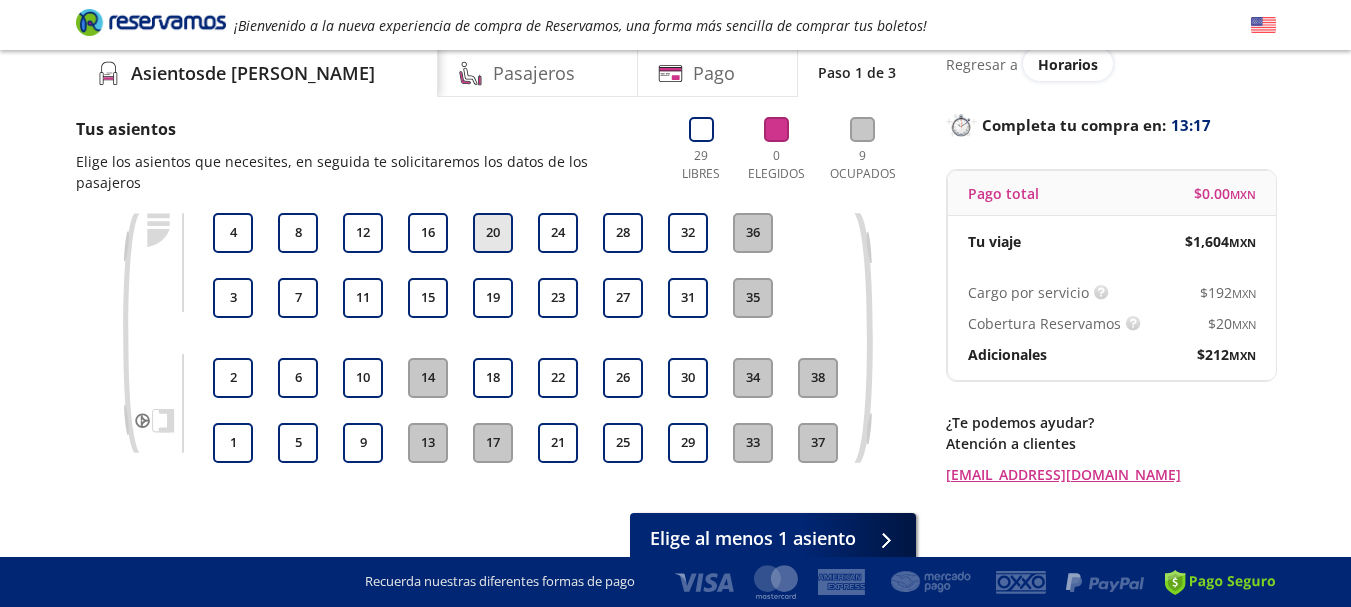 click on "20" at bounding box center (493, 233) 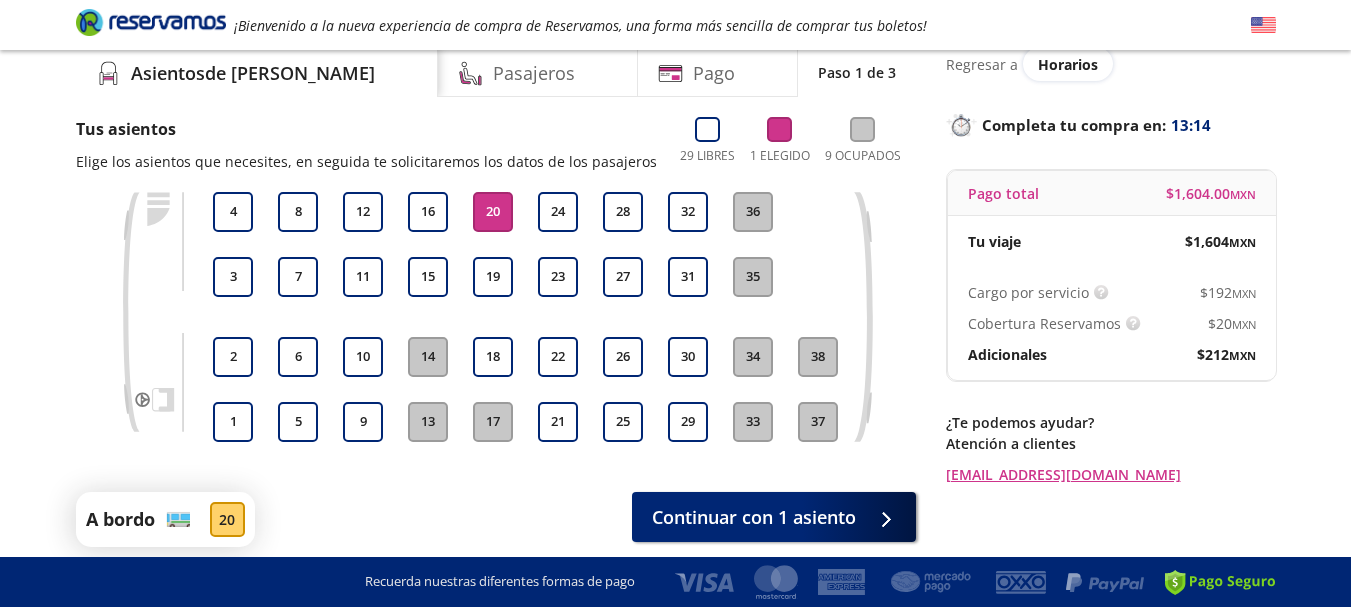 click on "20" at bounding box center [493, 212] 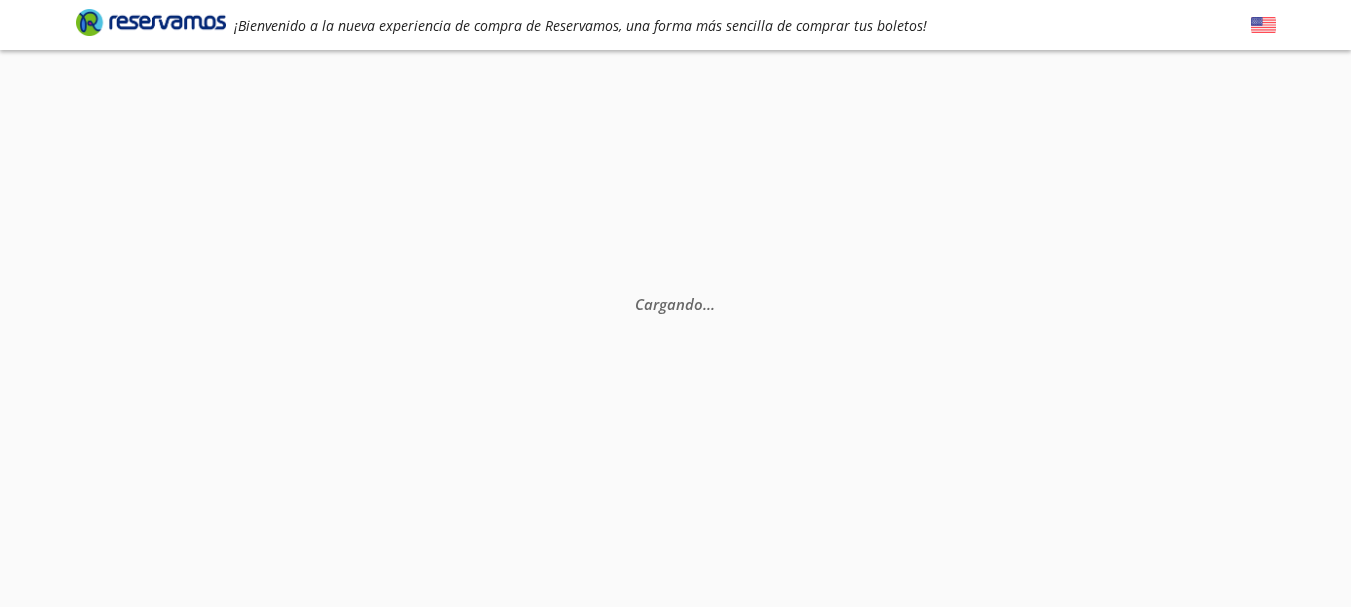 scroll, scrollTop: 0, scrollLeft: 0, axis: both 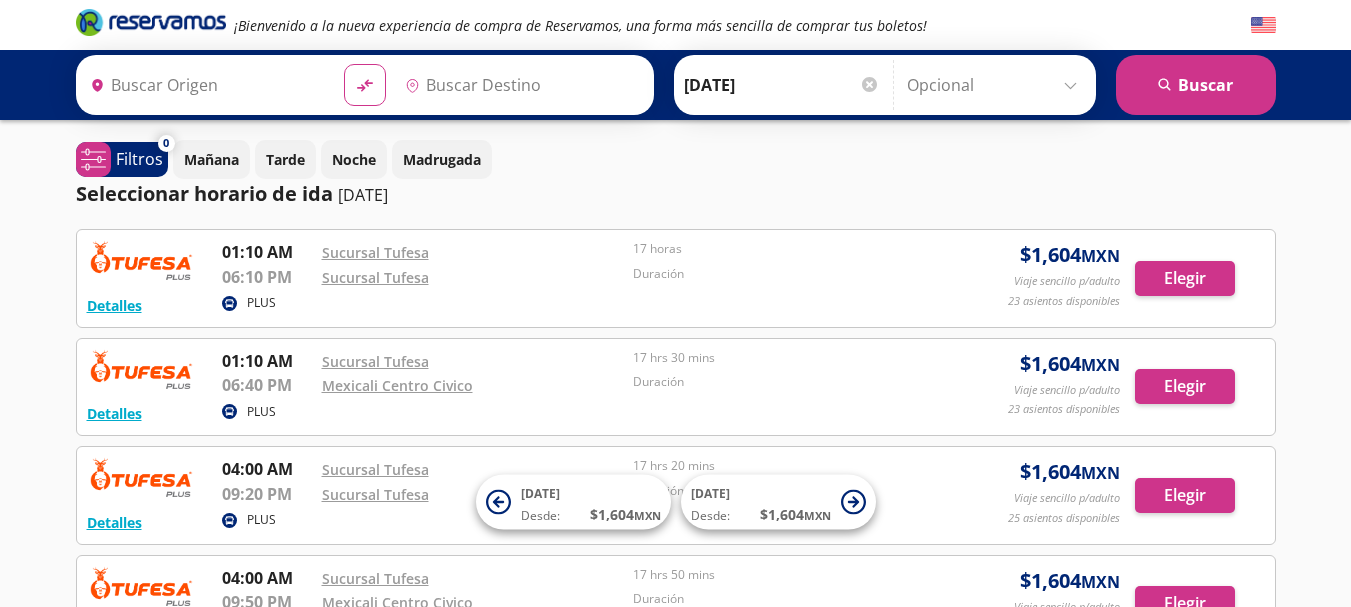 type on "Mexicali, [GEOGRAPHIC_DATA][US_STATE]" 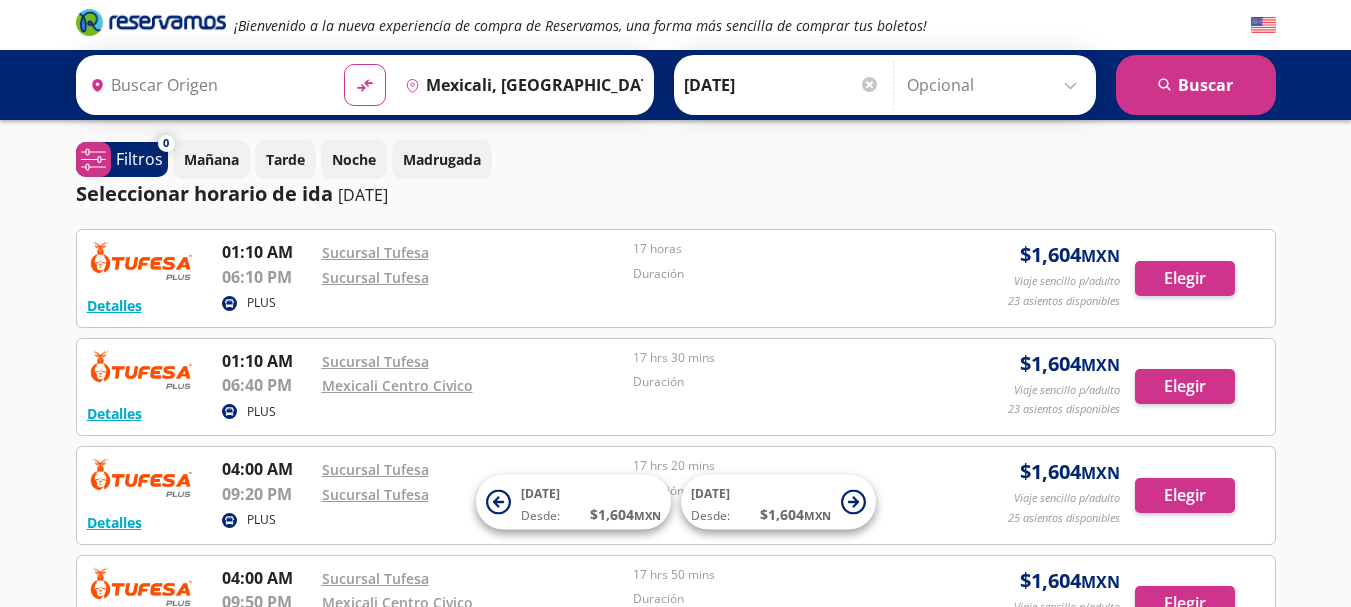 type on "[GEOGRAPHIC_DATA], [GEOGRAPHIC_DATA]" 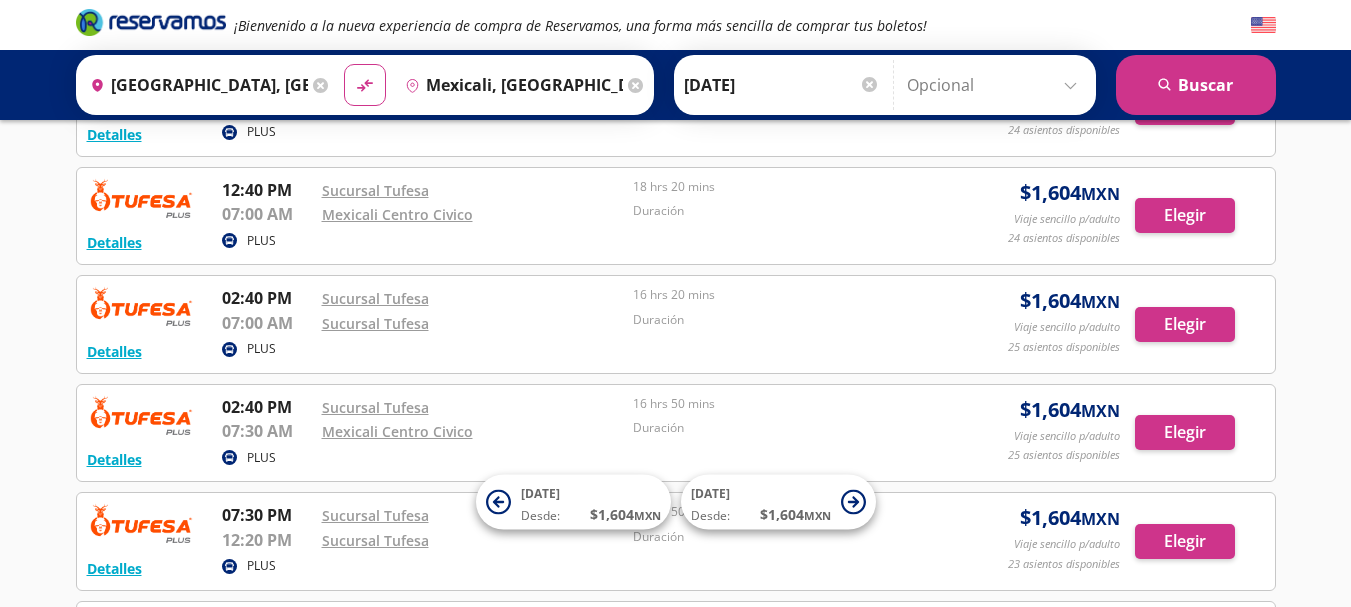 scroll, scrollTop: 0, scrollLeft: 0, axis: both 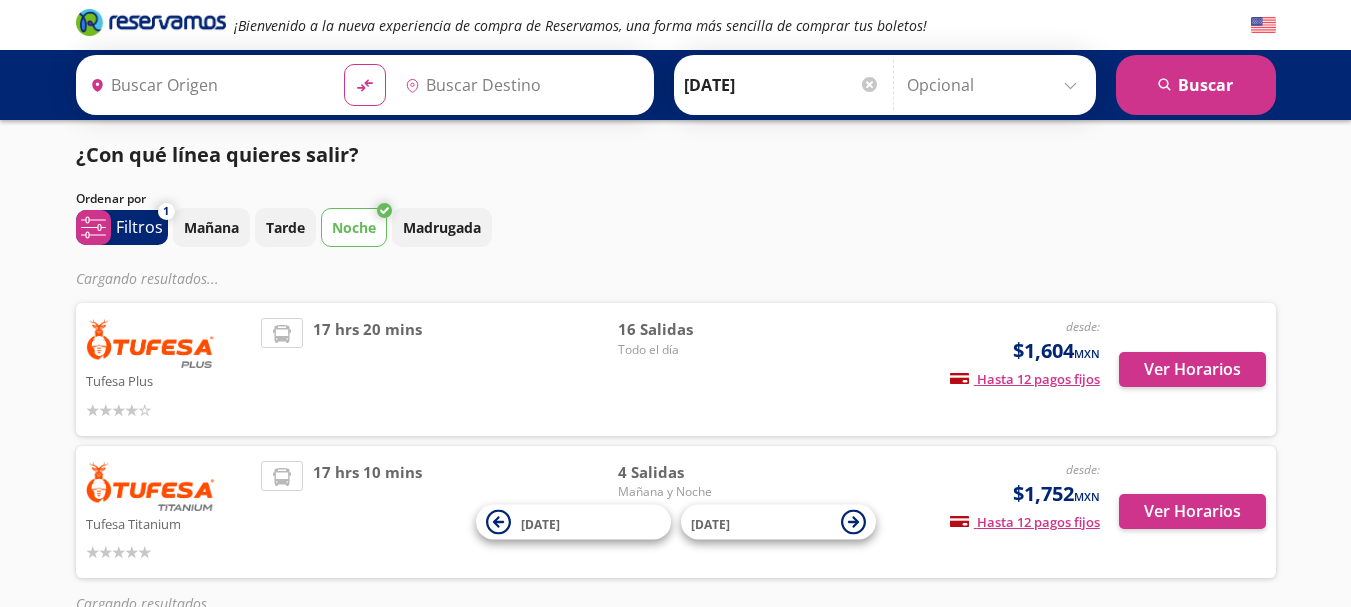 type on "Mexicali, [GEOGRAPHIC_DATA][US_STATE]" 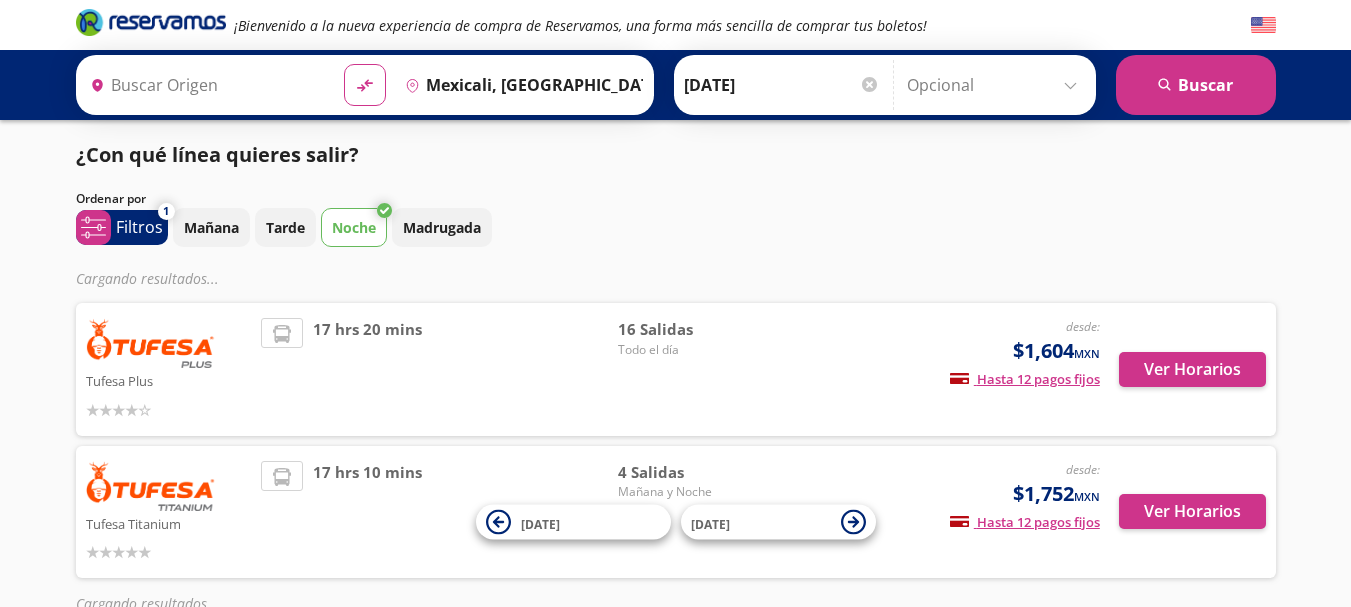 type on "[GEOGRAPHIC_DATA], [GEOGRAPHIC_DATA]" 